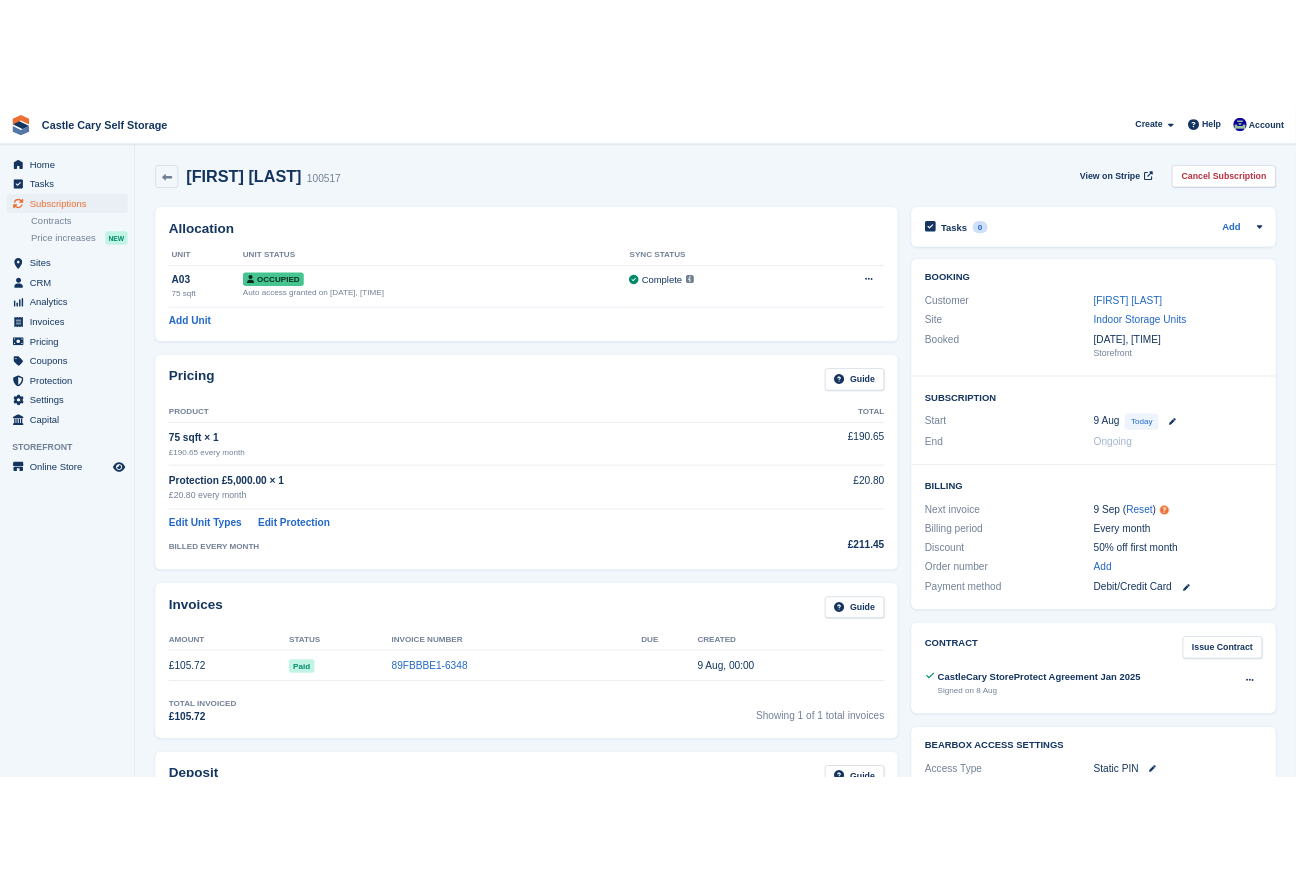 scroll, scrollTop: 0, scrollLeft: 0, axis: both 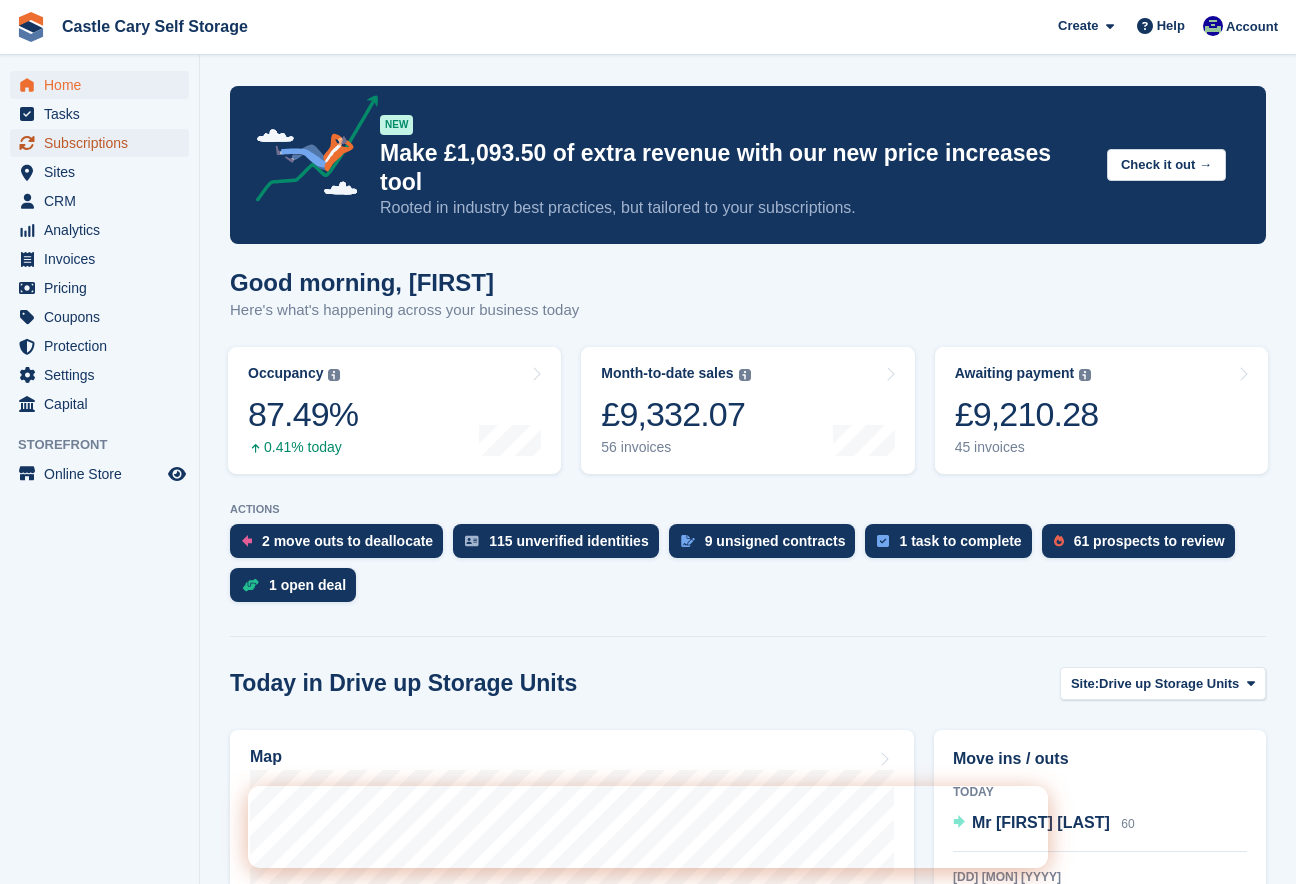 click on "Subscriptions" at bounding box center [104, 143] 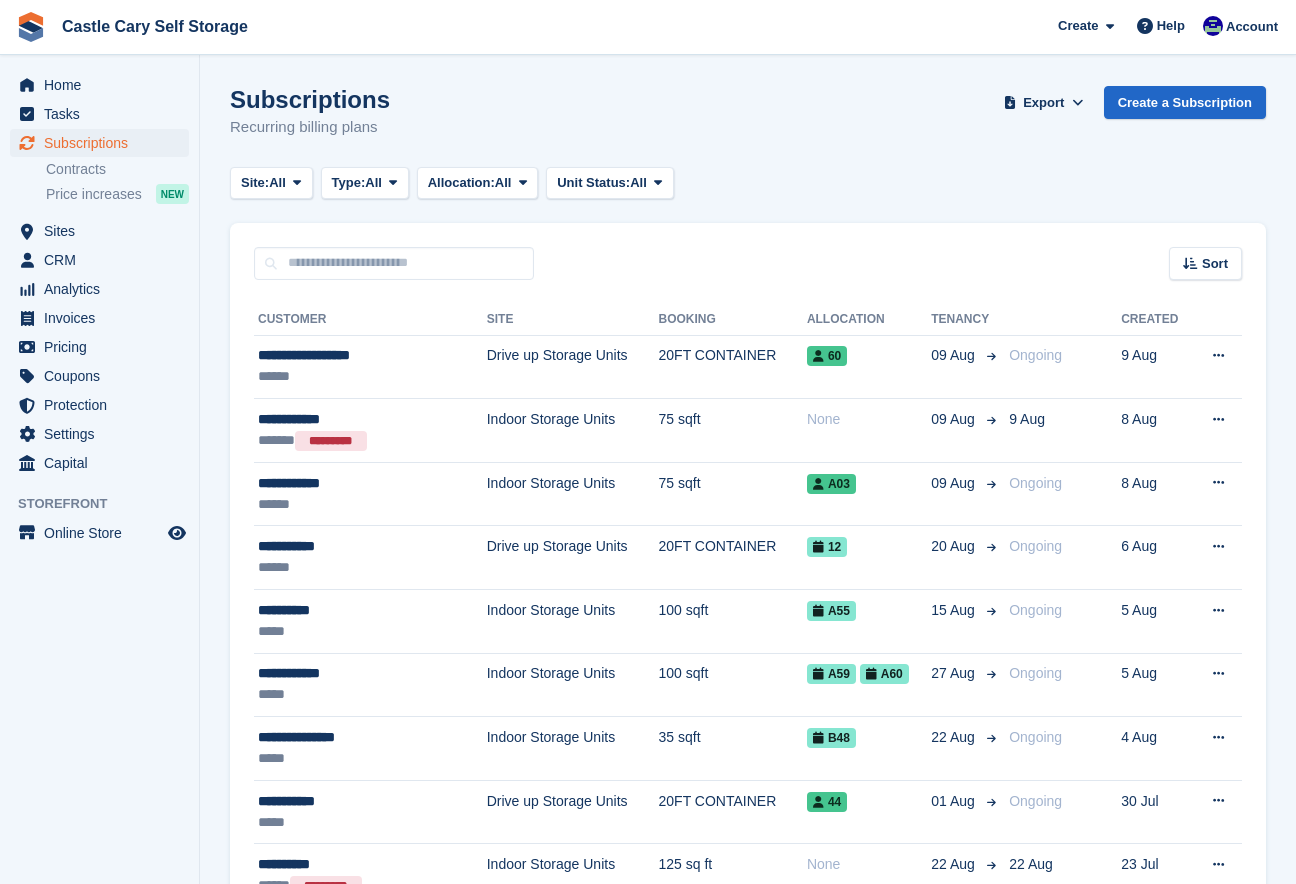 scroll, scrollTop: 0, scrollLeft: 0, axis: both 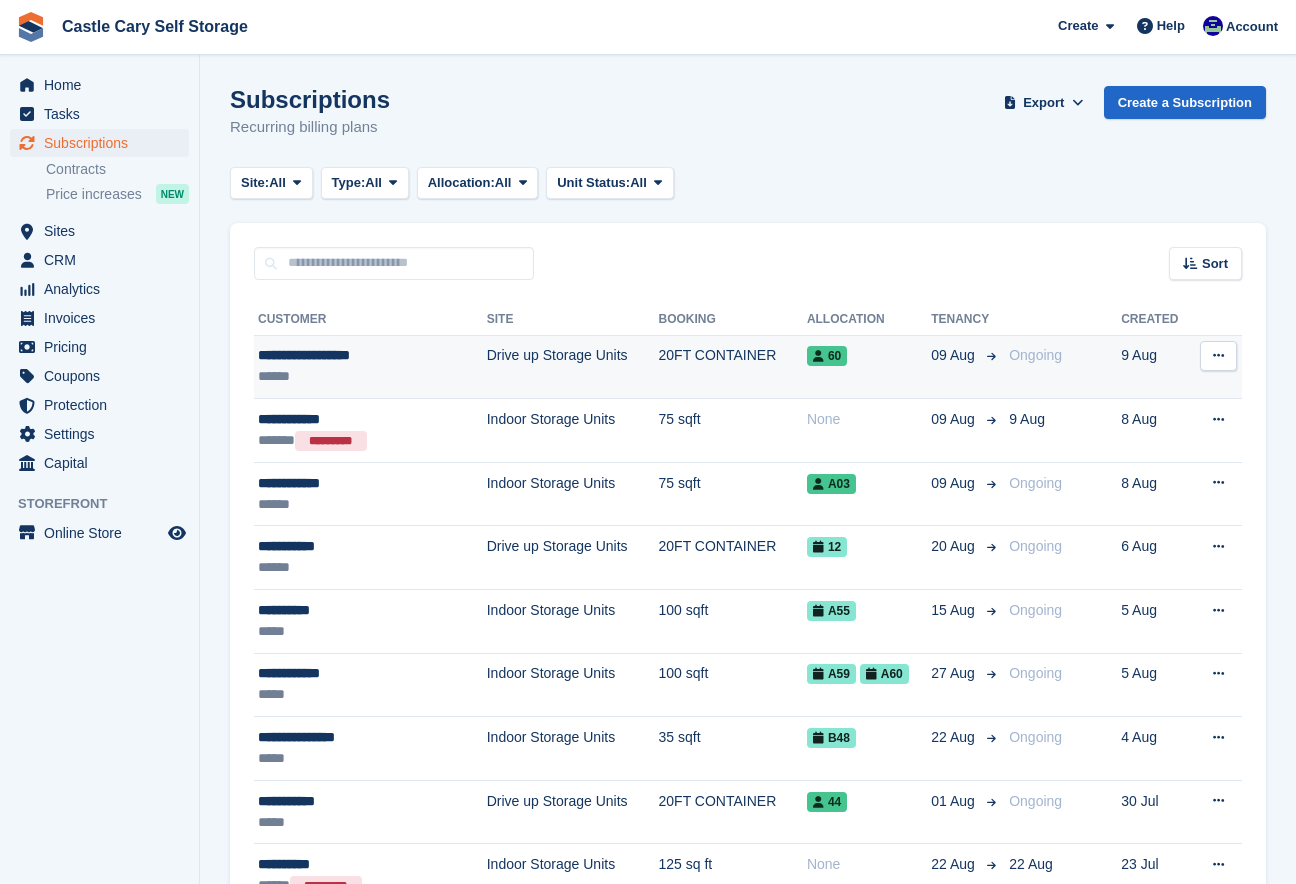 click on "**********" at bounding box center [351, 355] 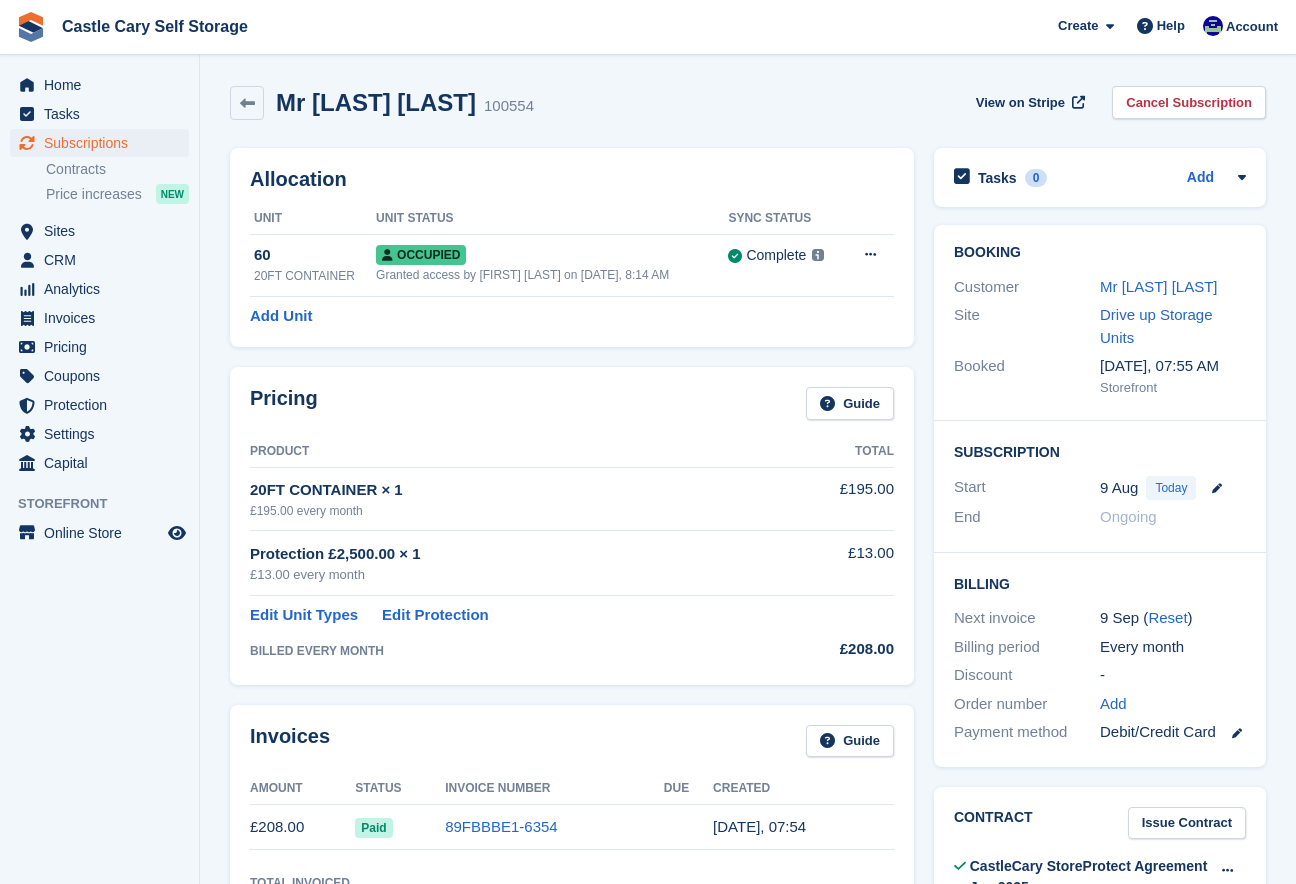 scroll, scrollTop: 0, scrollLeft: 0, axis: both 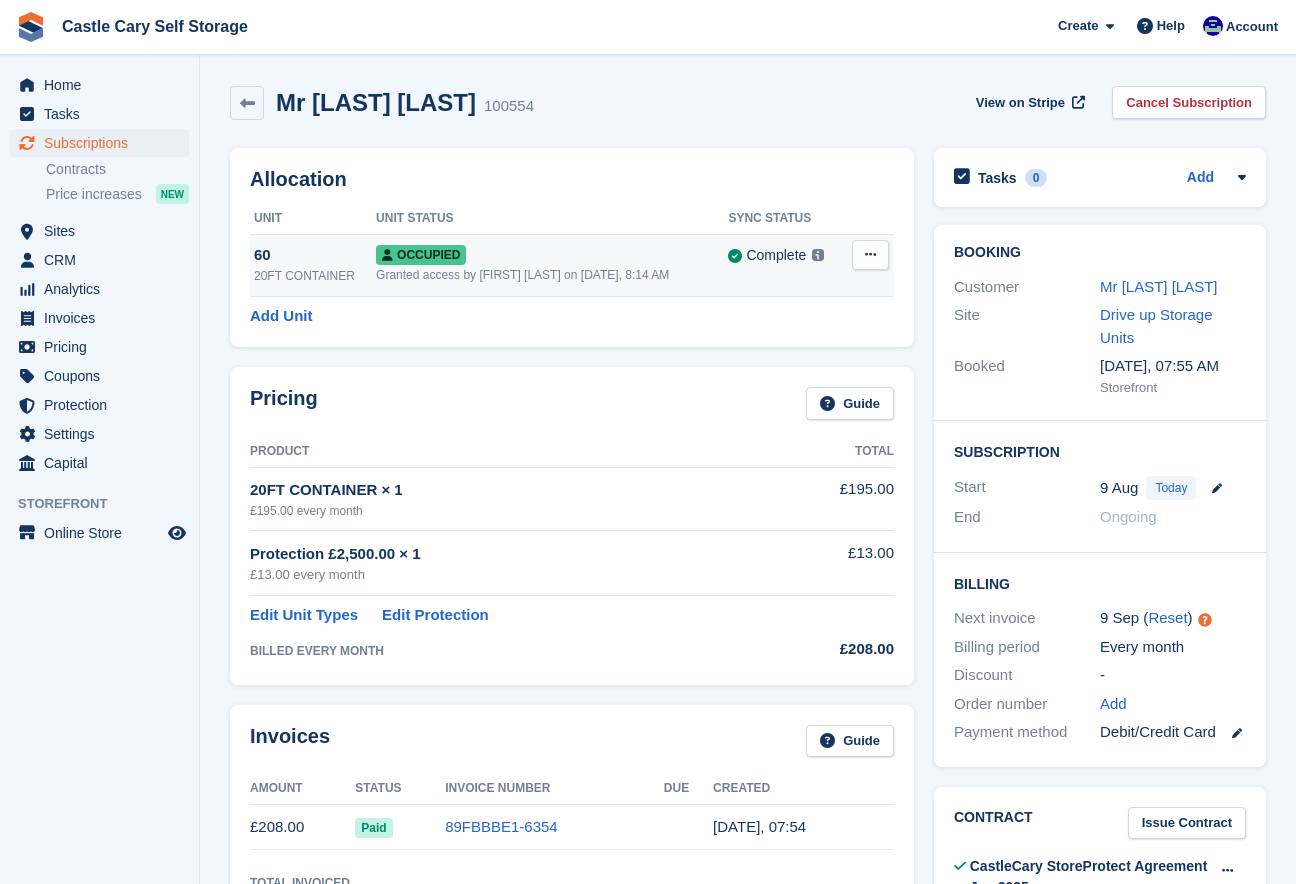 drag, startPoint x: 420, startPoint y: 282, endPoint x: 385, endPoint y: 289, distance: 35.69314 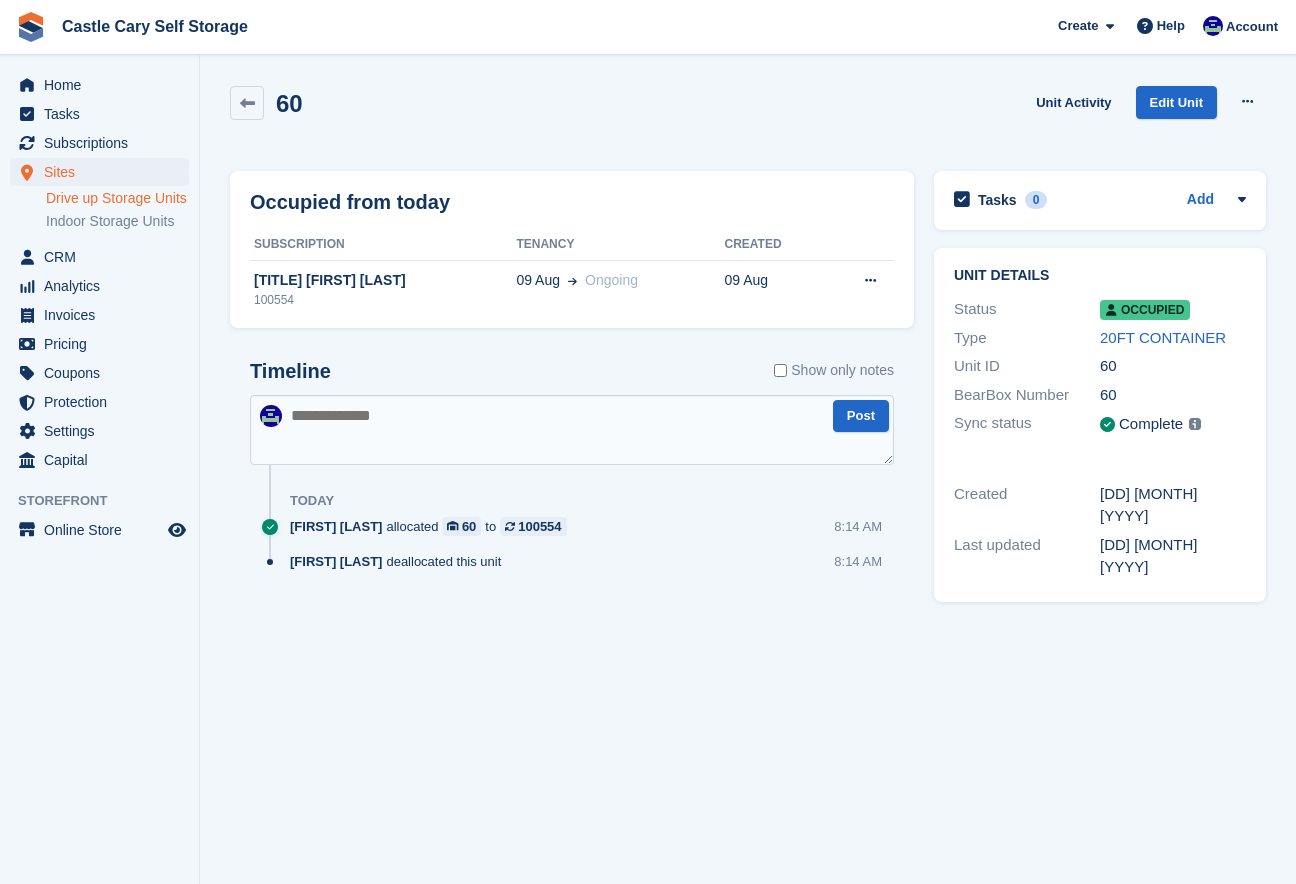 scroll, scrollTop: 0, scrollLeft: 0, axis: both 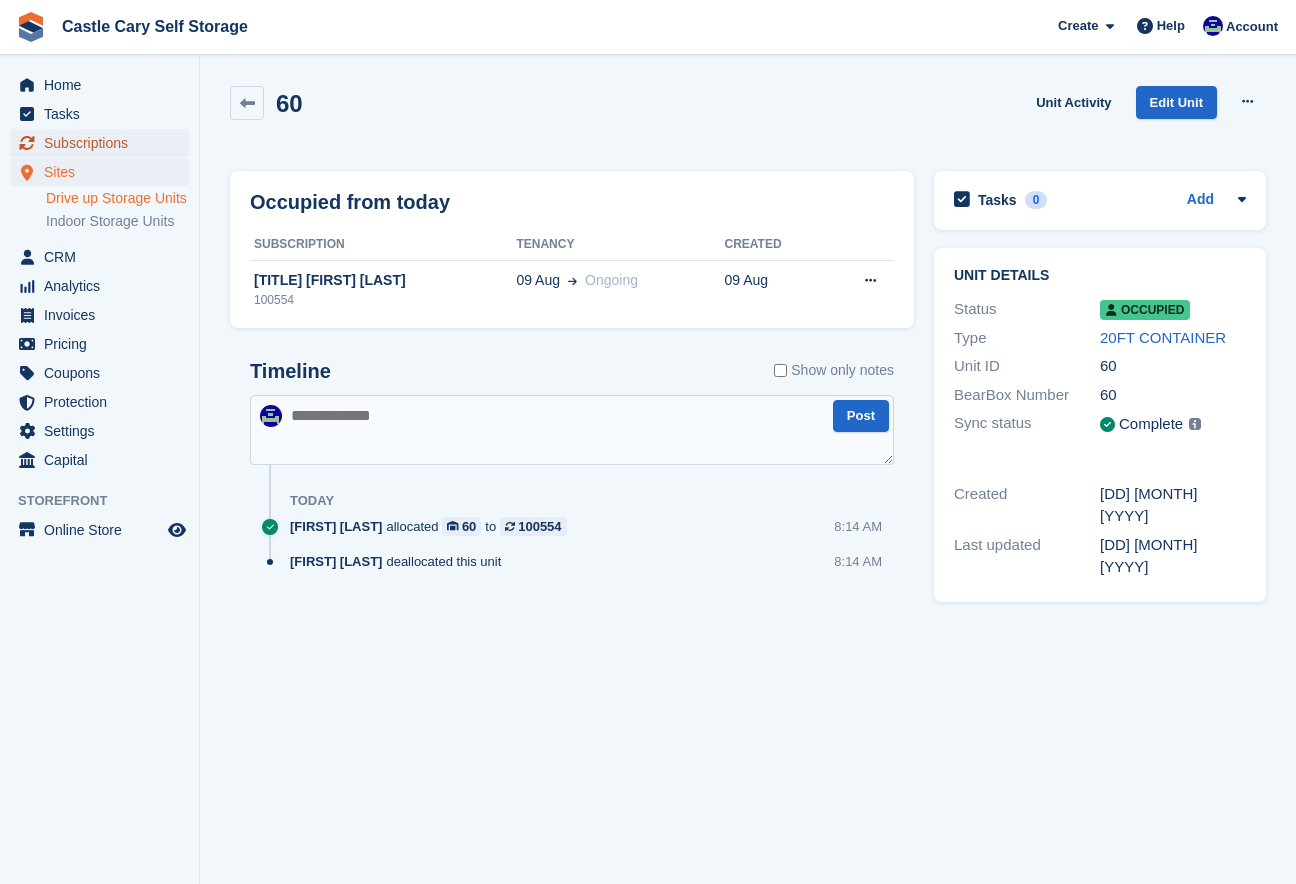 click on "Subscriptions" at bounding box center (104, 143) 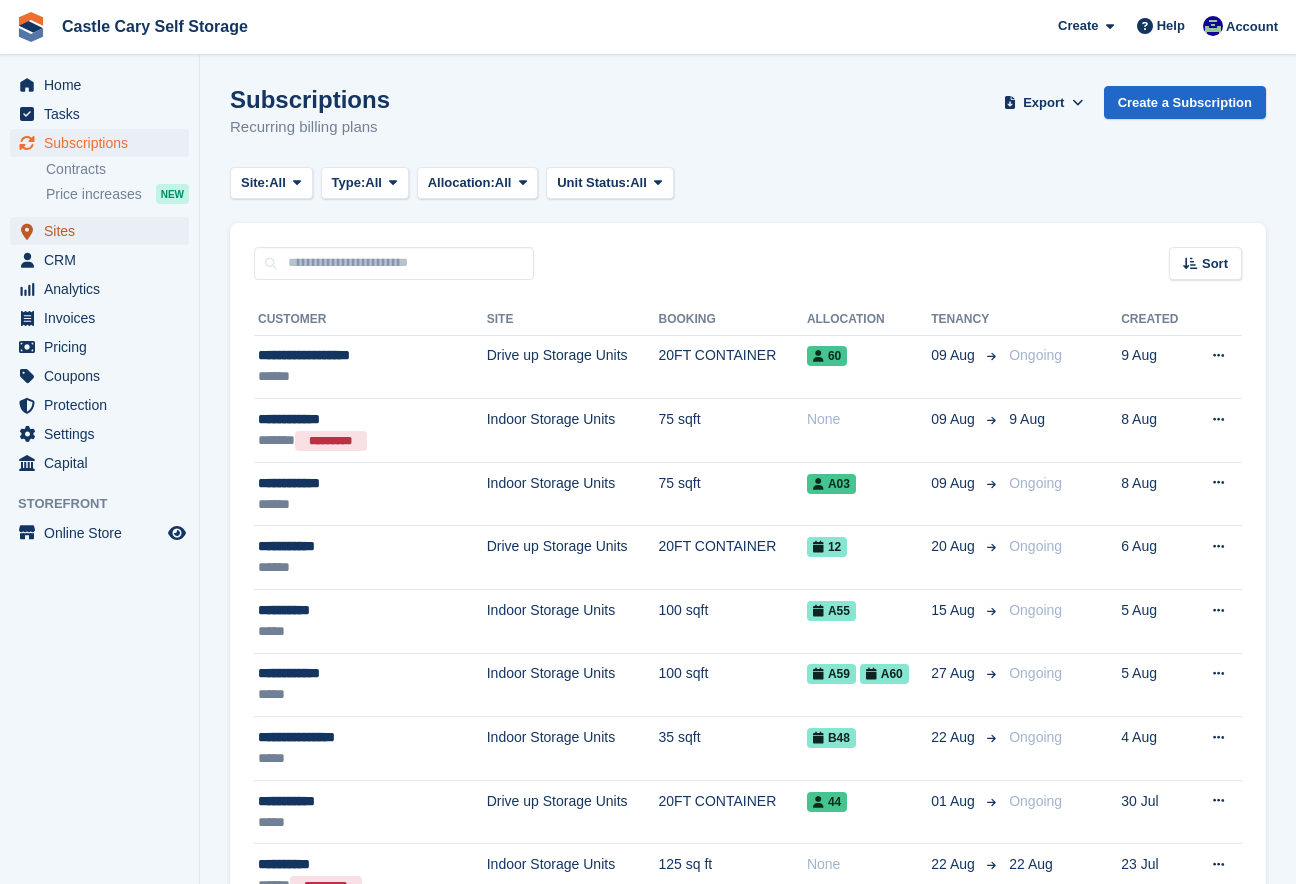 click on "Sites" at bounding box center [104, 231] 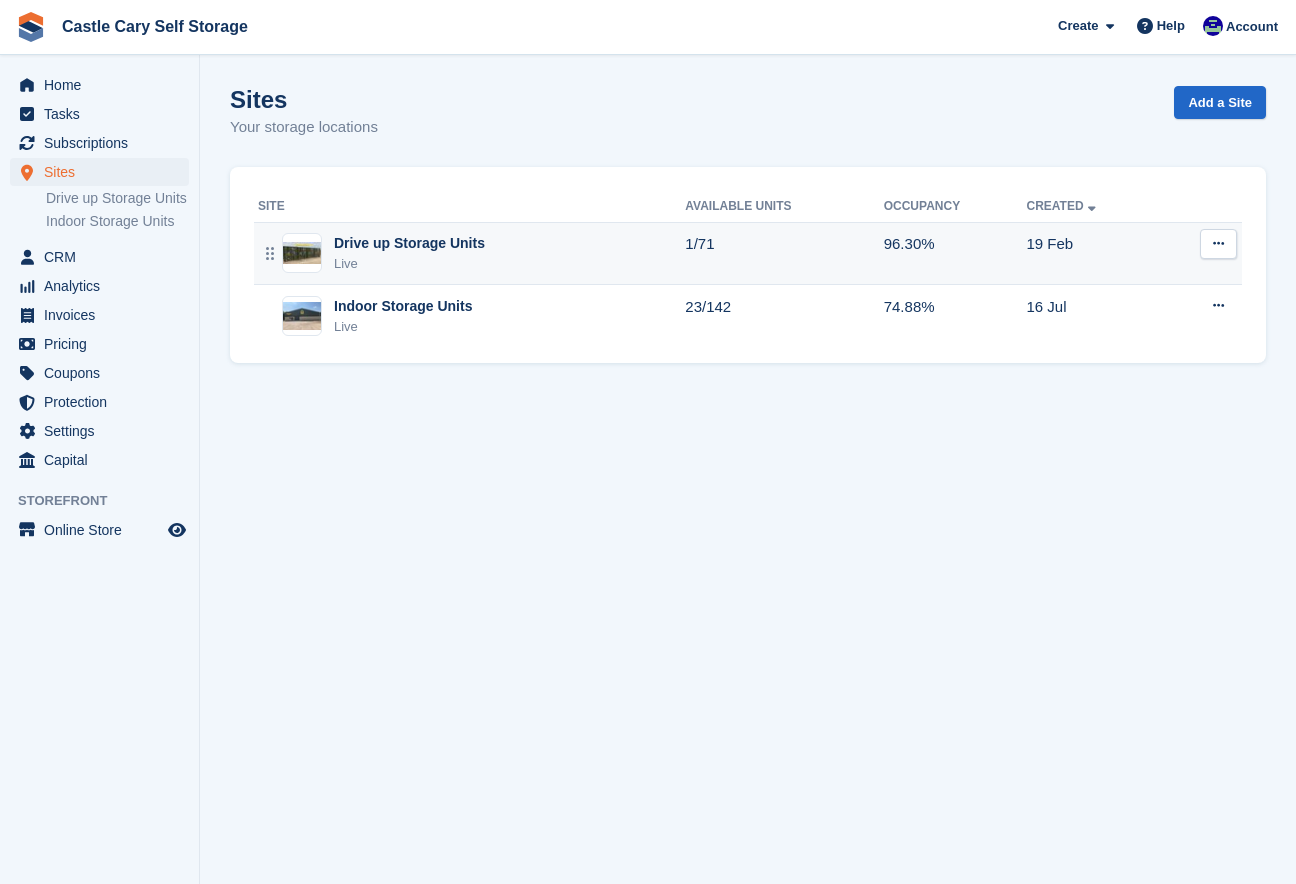 click at bounding box center (302, 253) 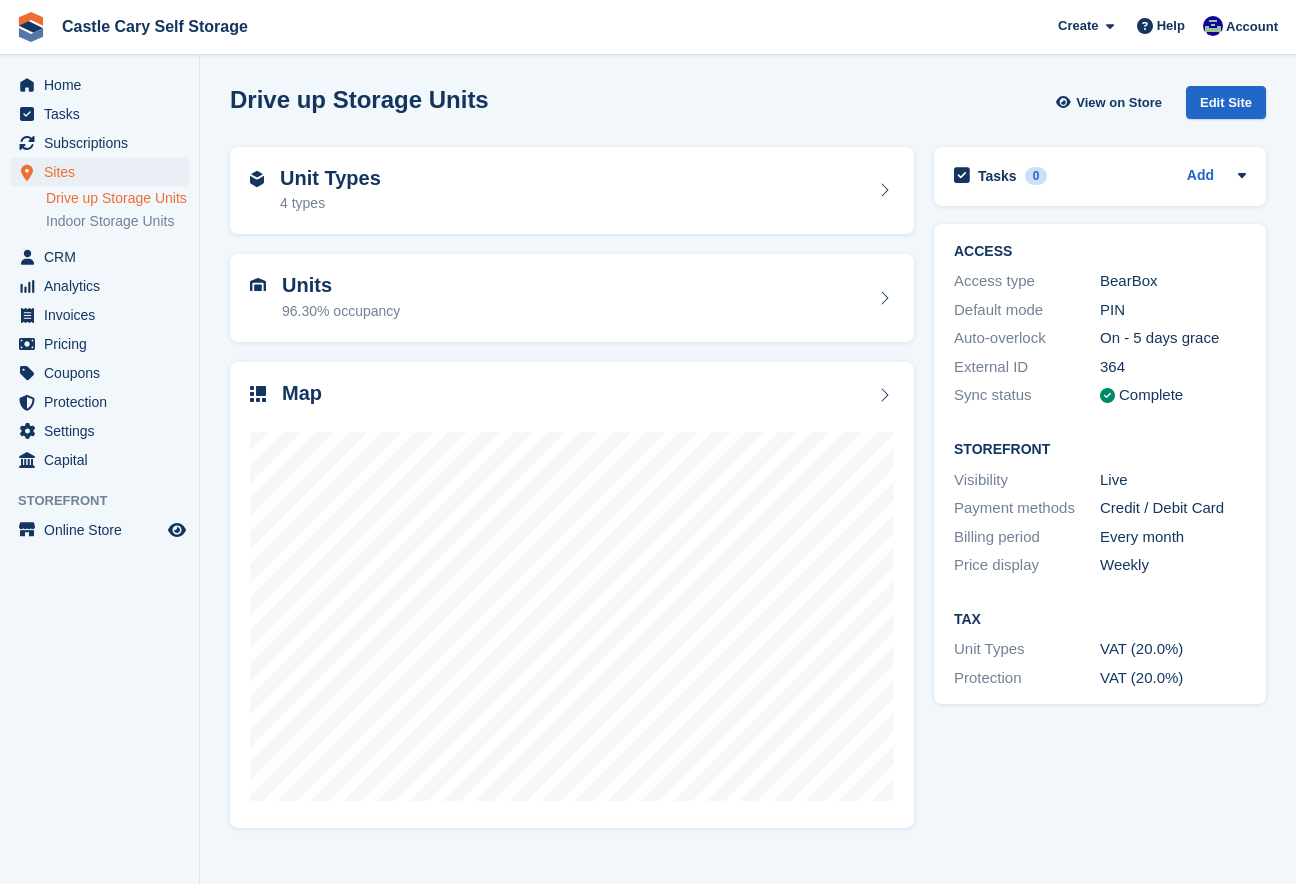 scroll, scrollTop: 0, scrollLeft: 0, axis: both 